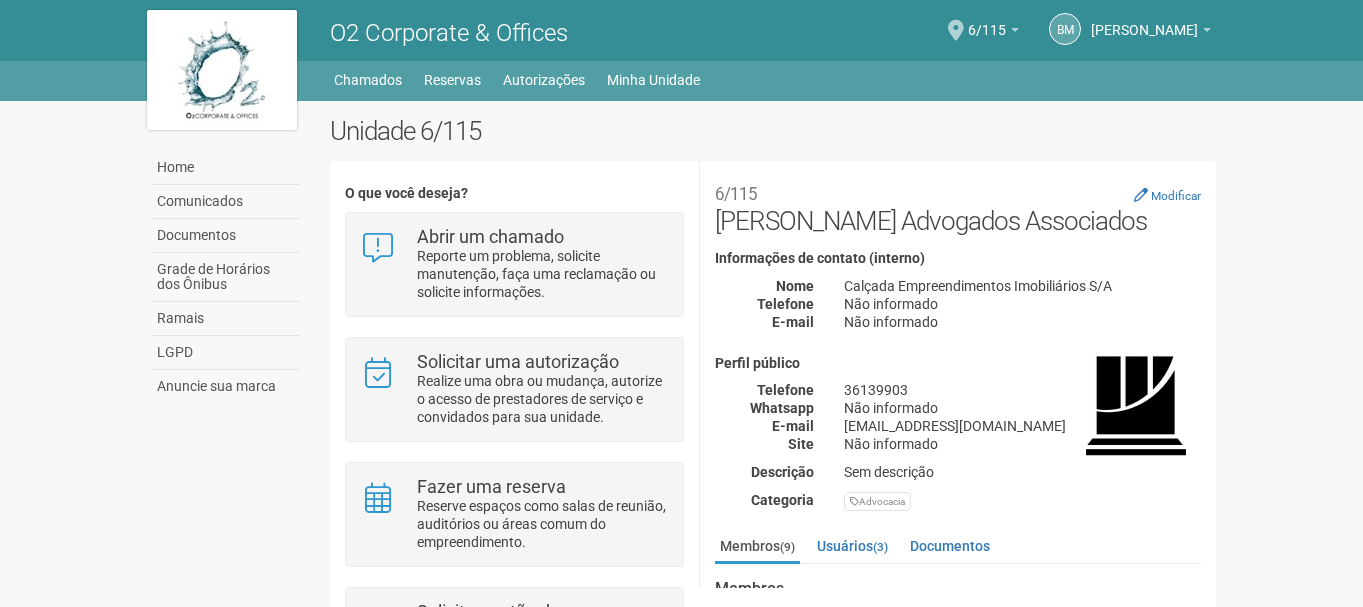 scroll, scrollTop: 0, scrollLeft: 0, axis: both 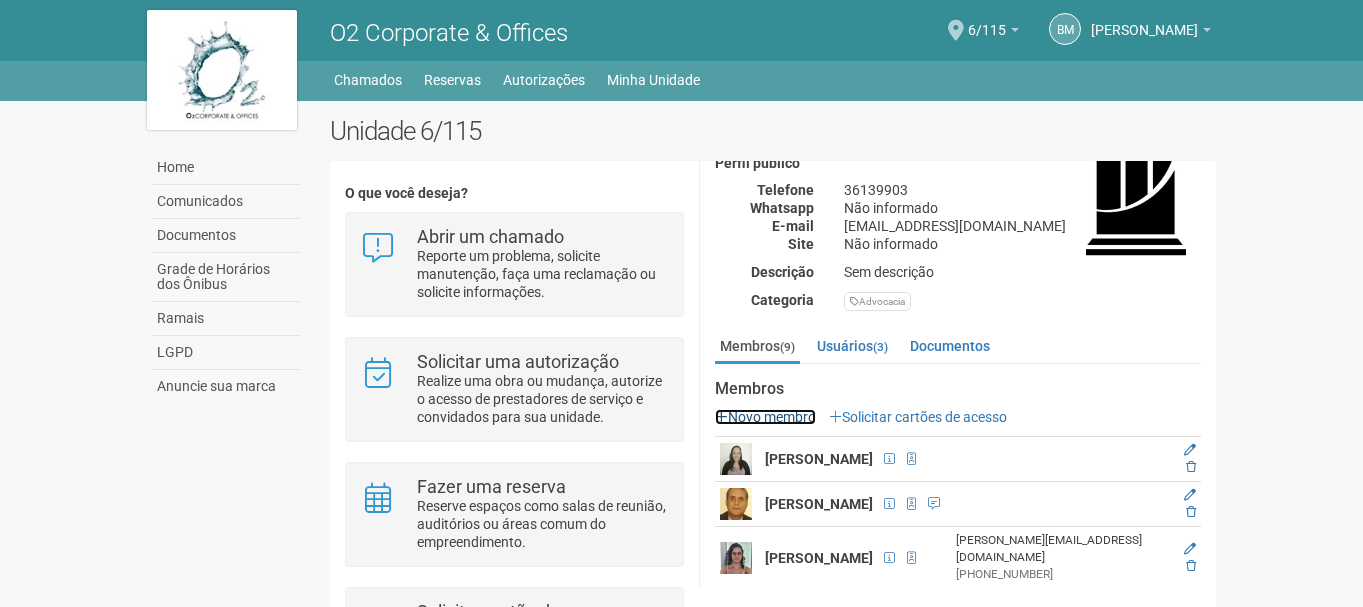 click on "Novo membro" at bounding box center (765, 417) 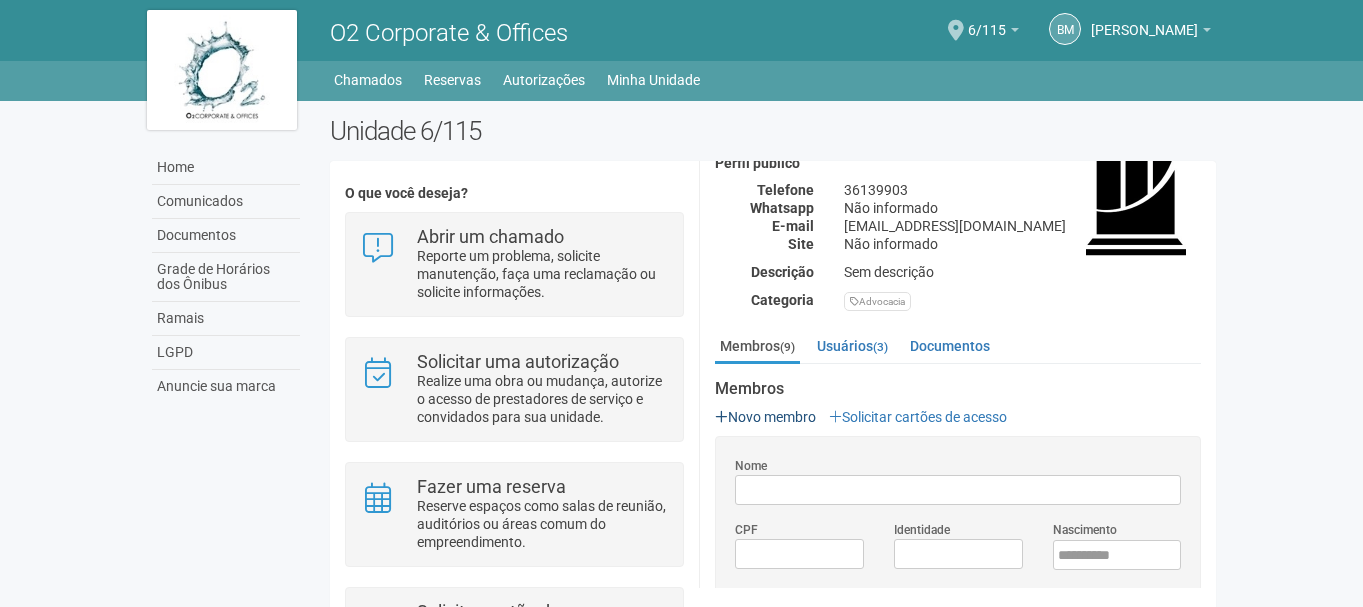 scroll, scrollTop: 0, scrollLeft: 0, axis: both 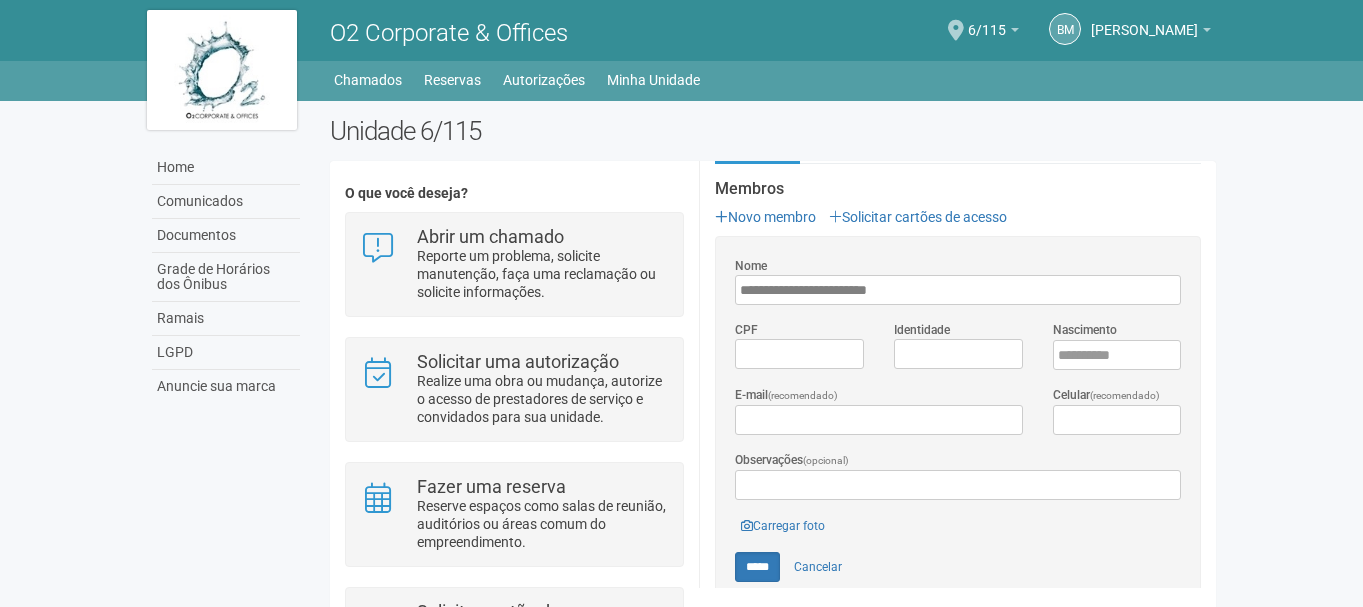 type on "**********" 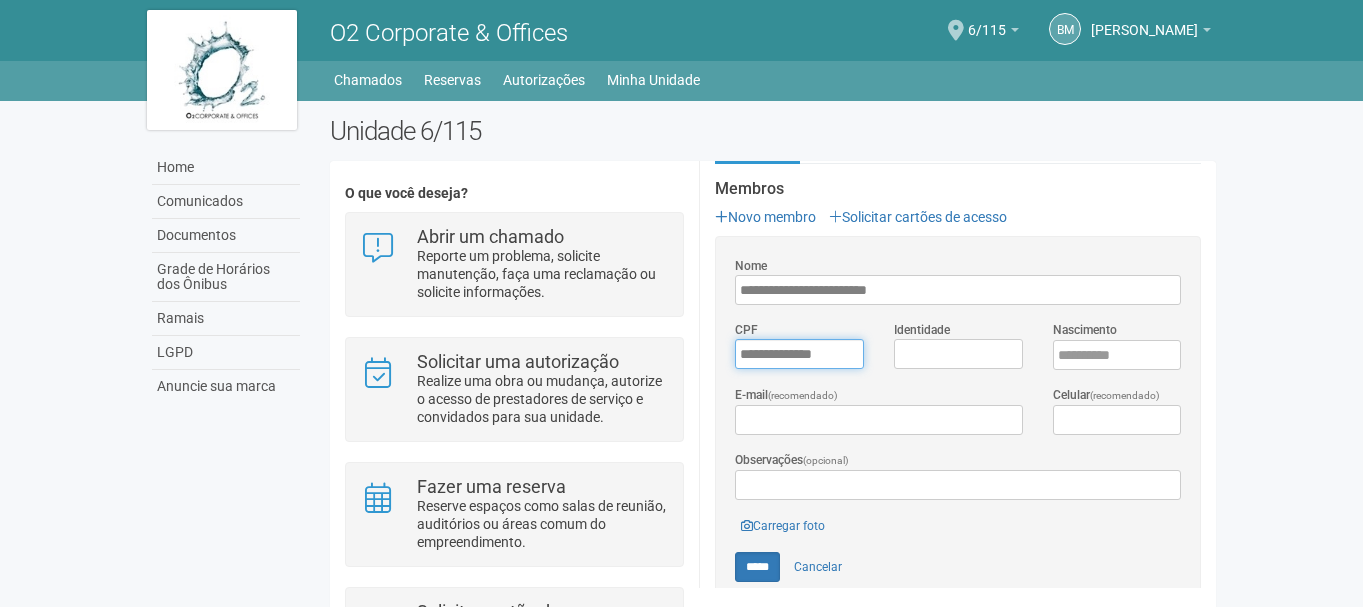 type on "**********" 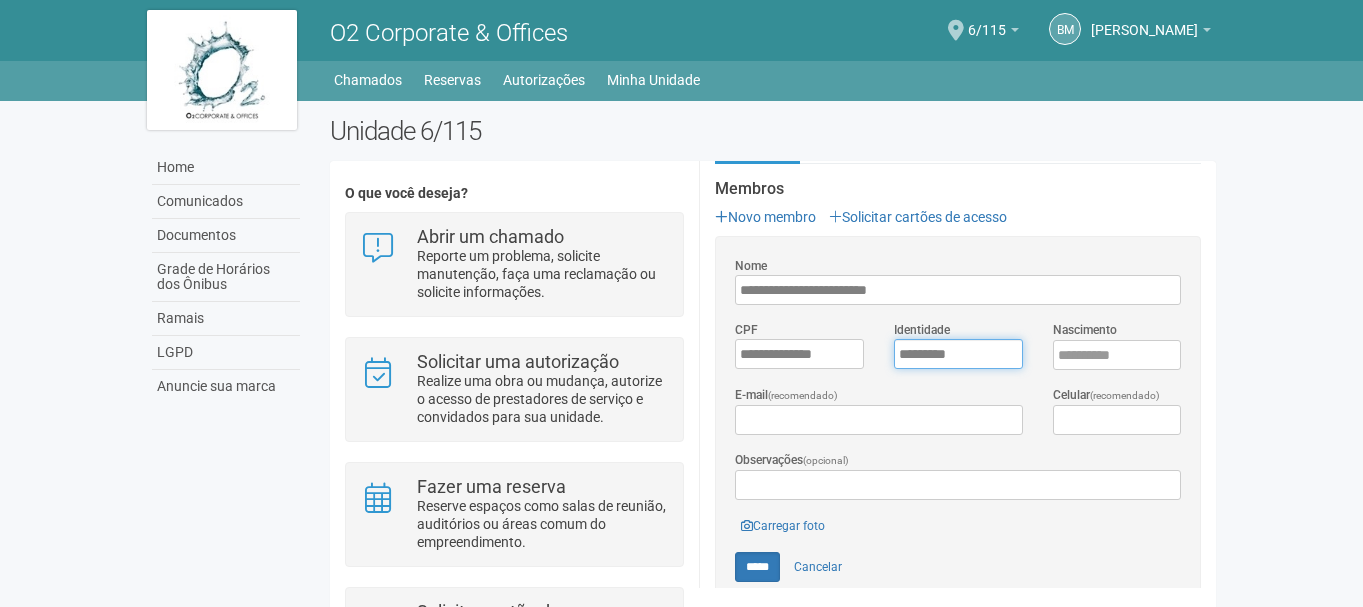 type on "*********" 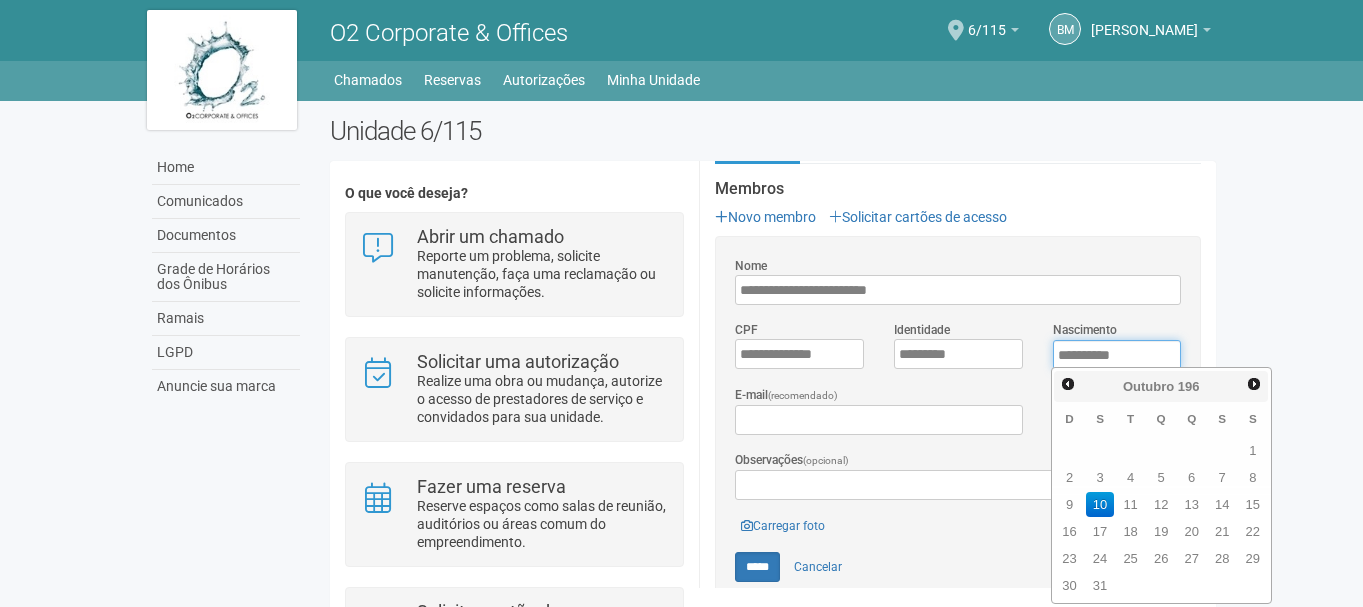 type on "**********" 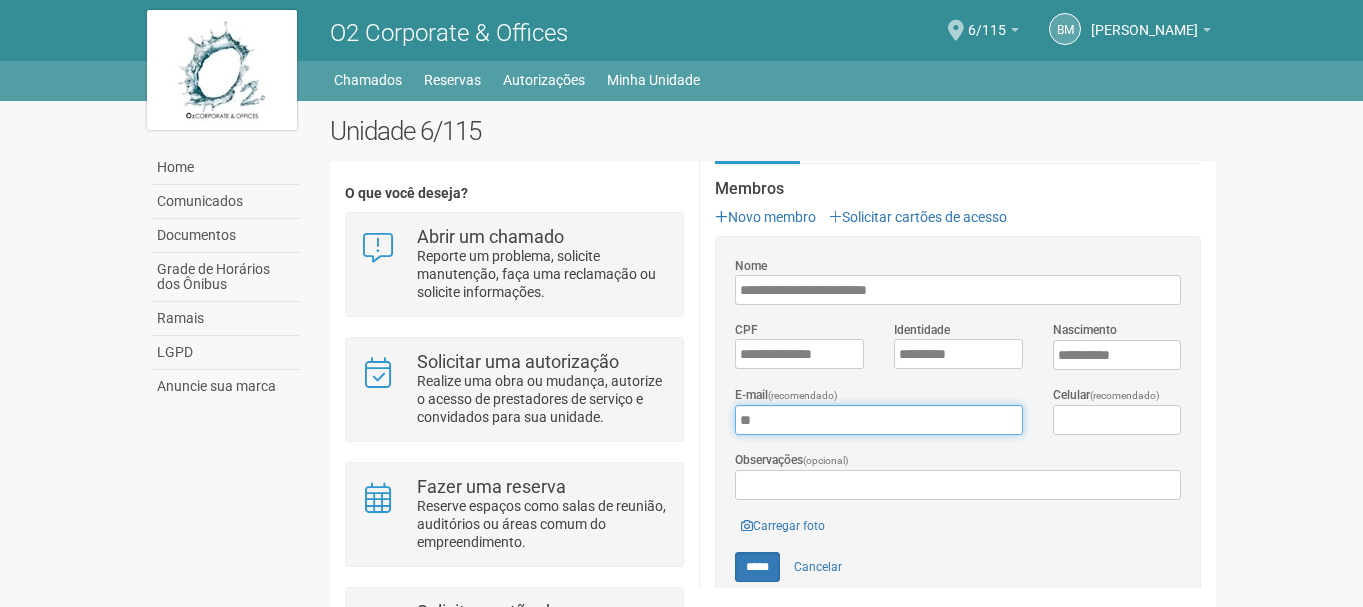 type on "*" 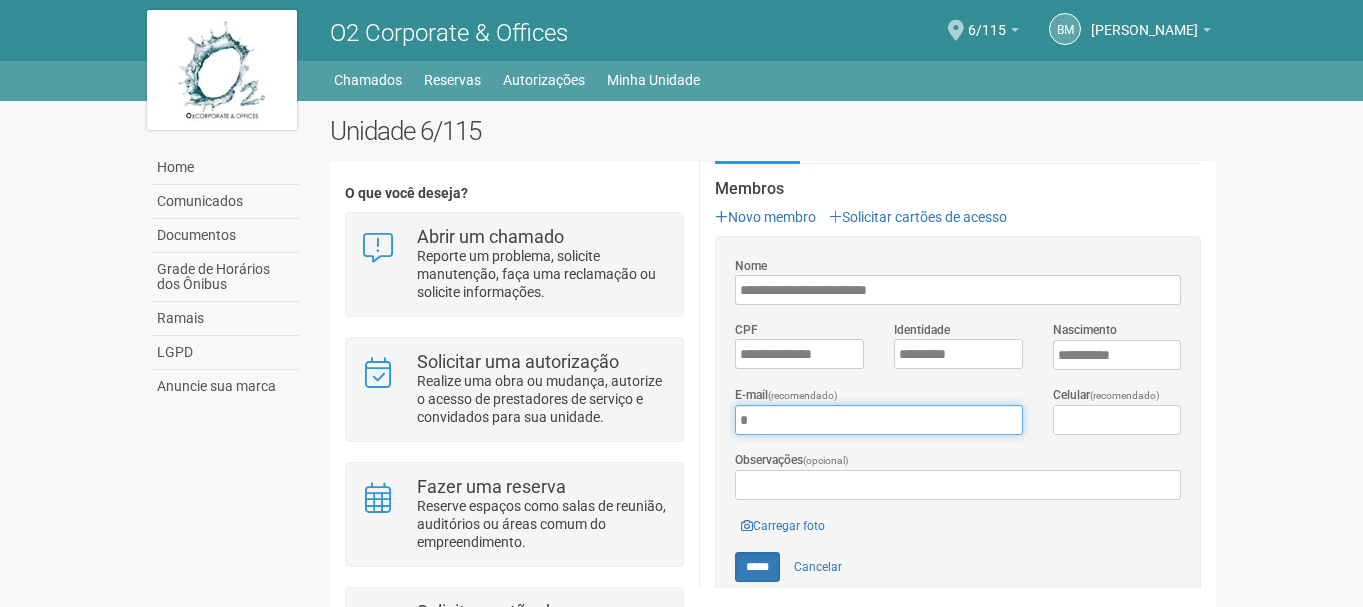 type 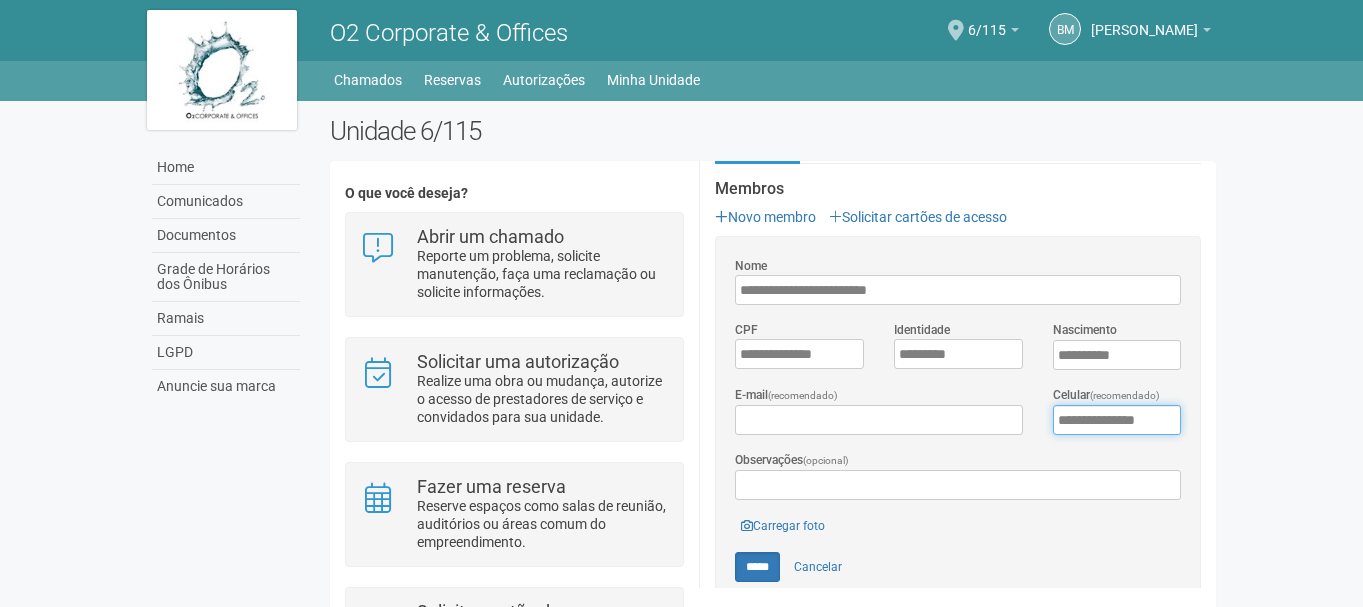 click on "**********" at bounding box center (1117, 420) 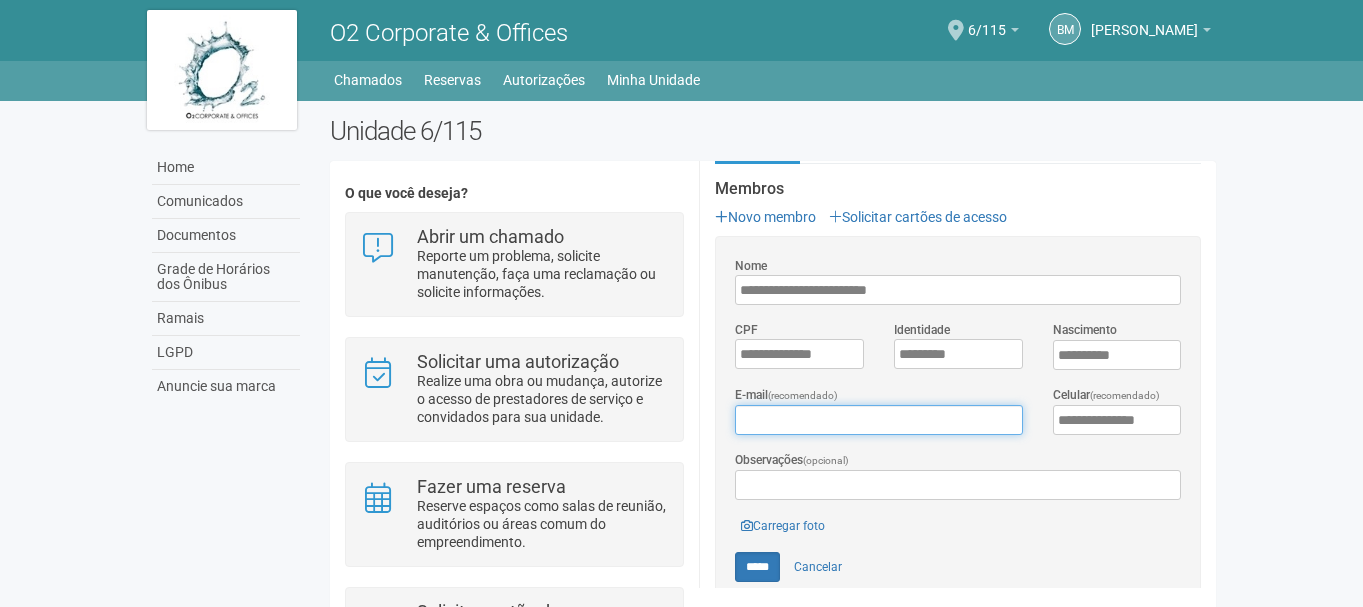 type 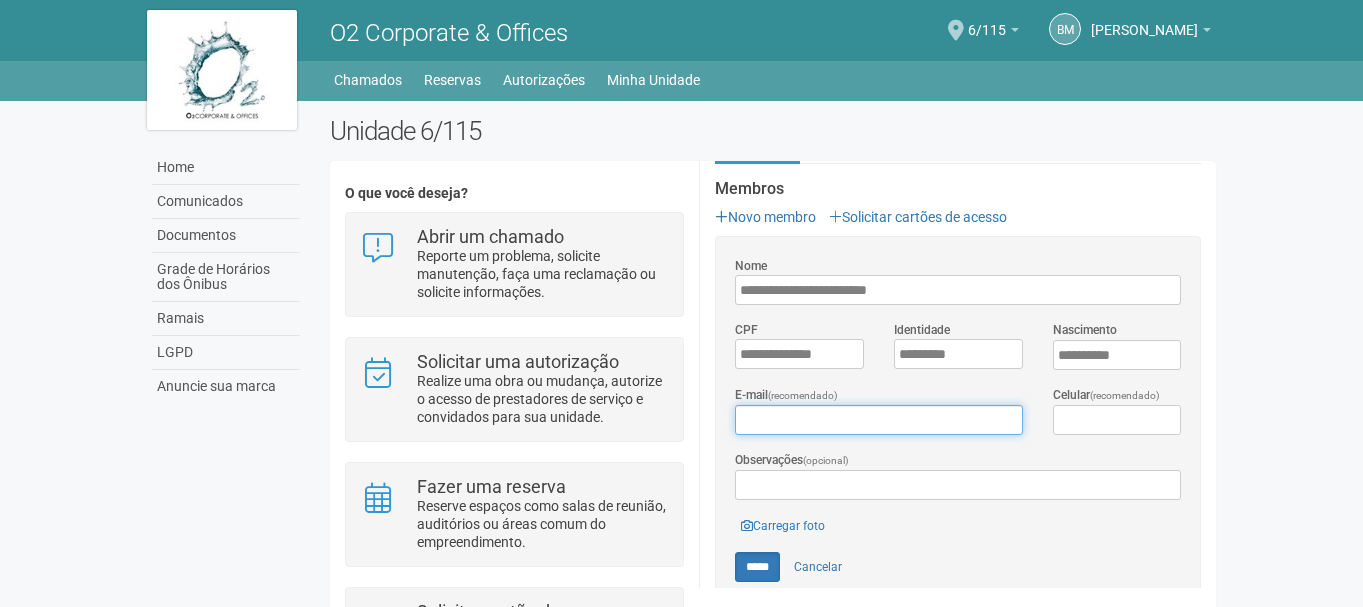 click on "E-mail  (recomendado)" at bounding box center (878, 420) 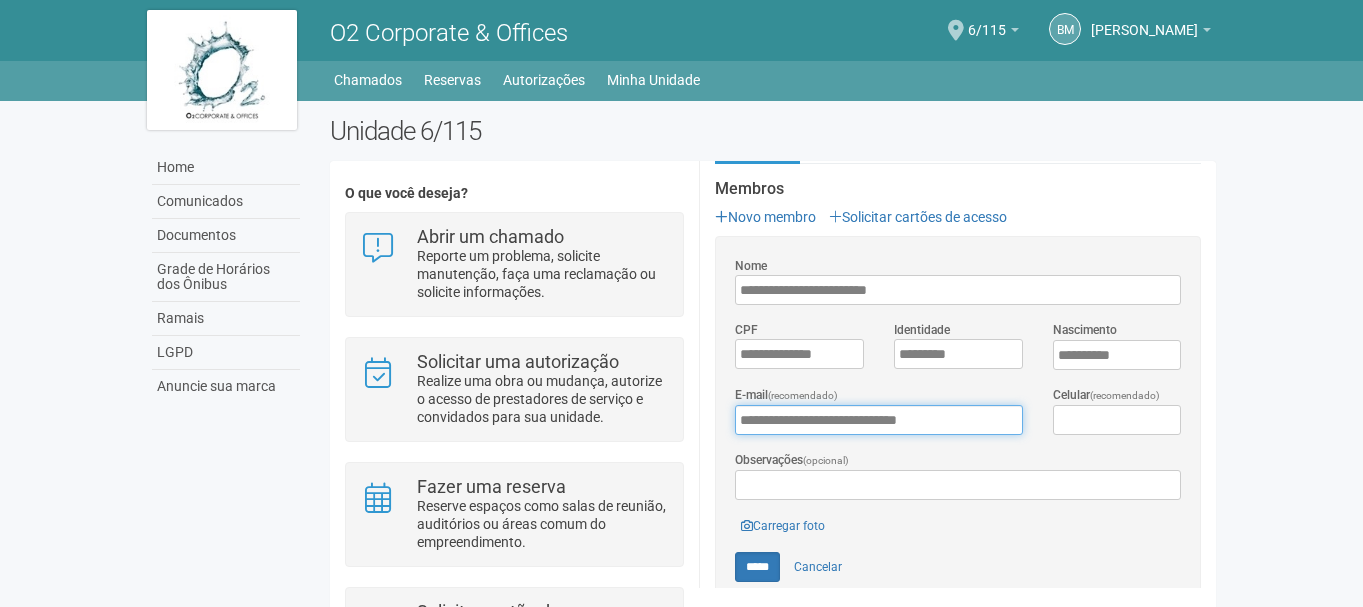 type on "**********" 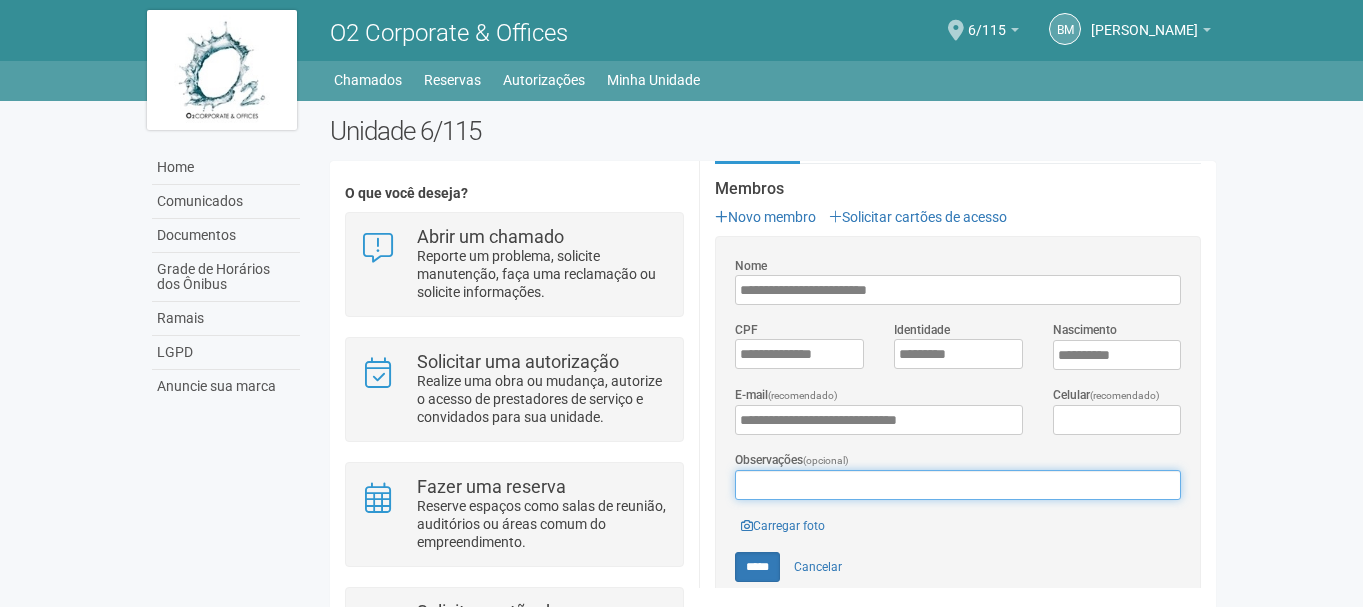 click on "Observações  (opcional)" at bounding box center [958, 485] 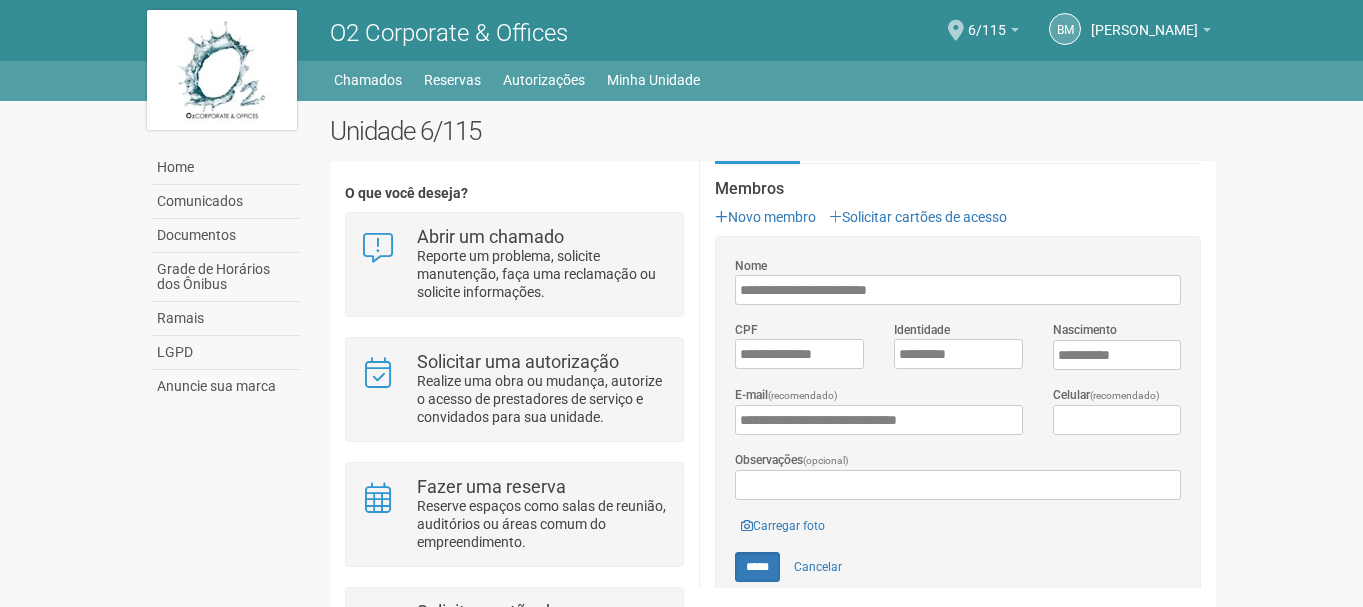 click on "Celular  (recomendado)" at bounding box center [1106, 395] 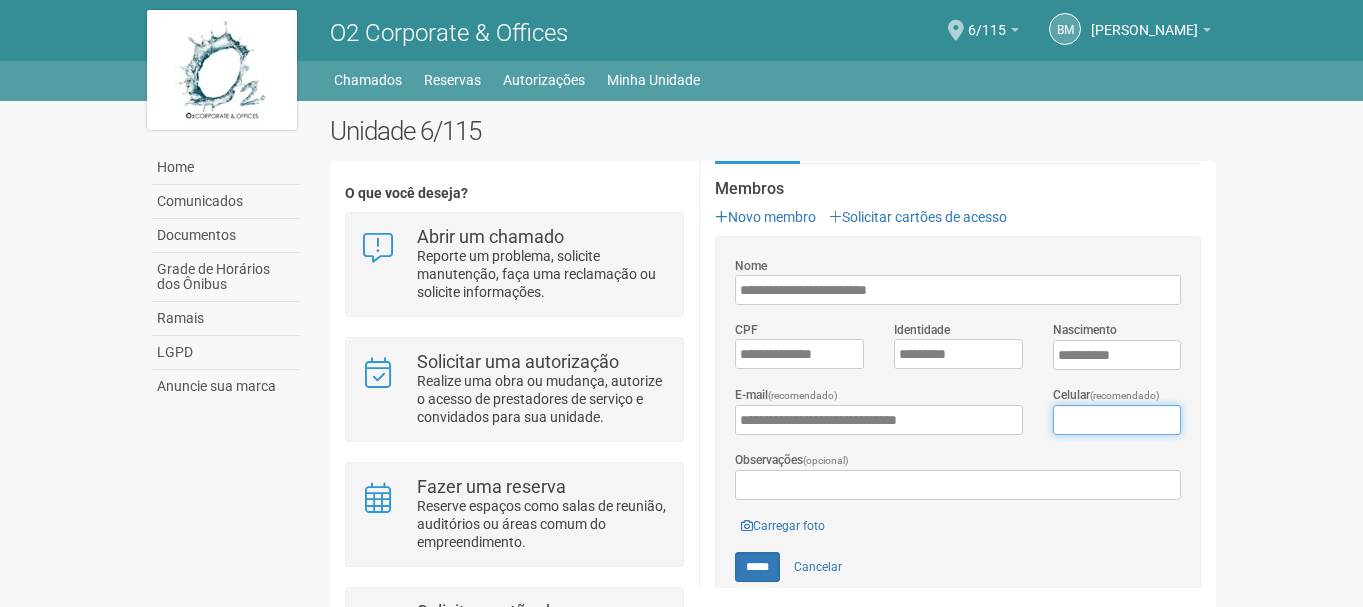 click on "Celular  (recomendado)" at bounding box center [1117, 420] 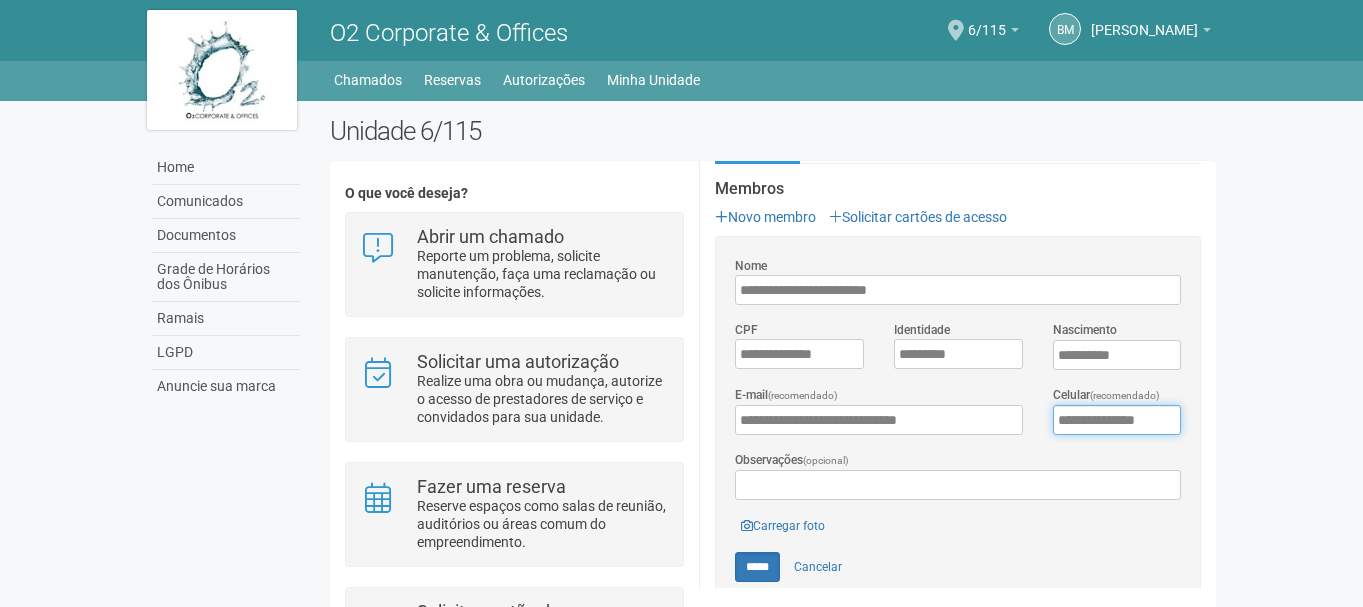 type on "**********" 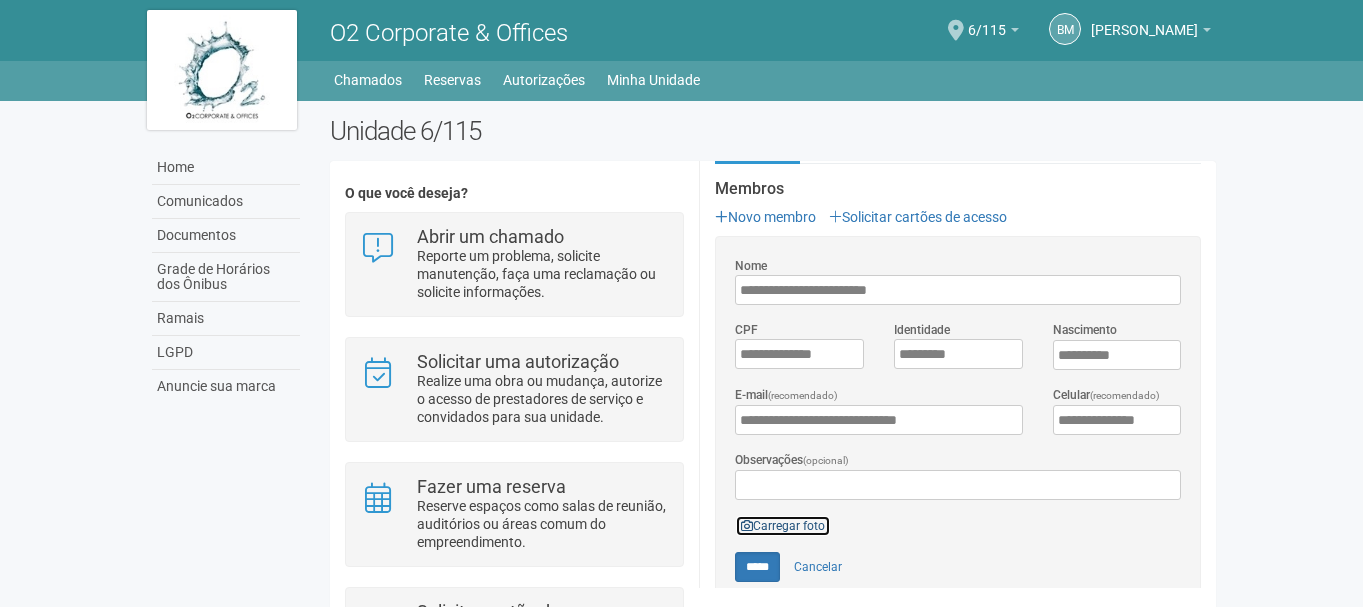 click on "Carregar foto" at bounding box center [783, 526] 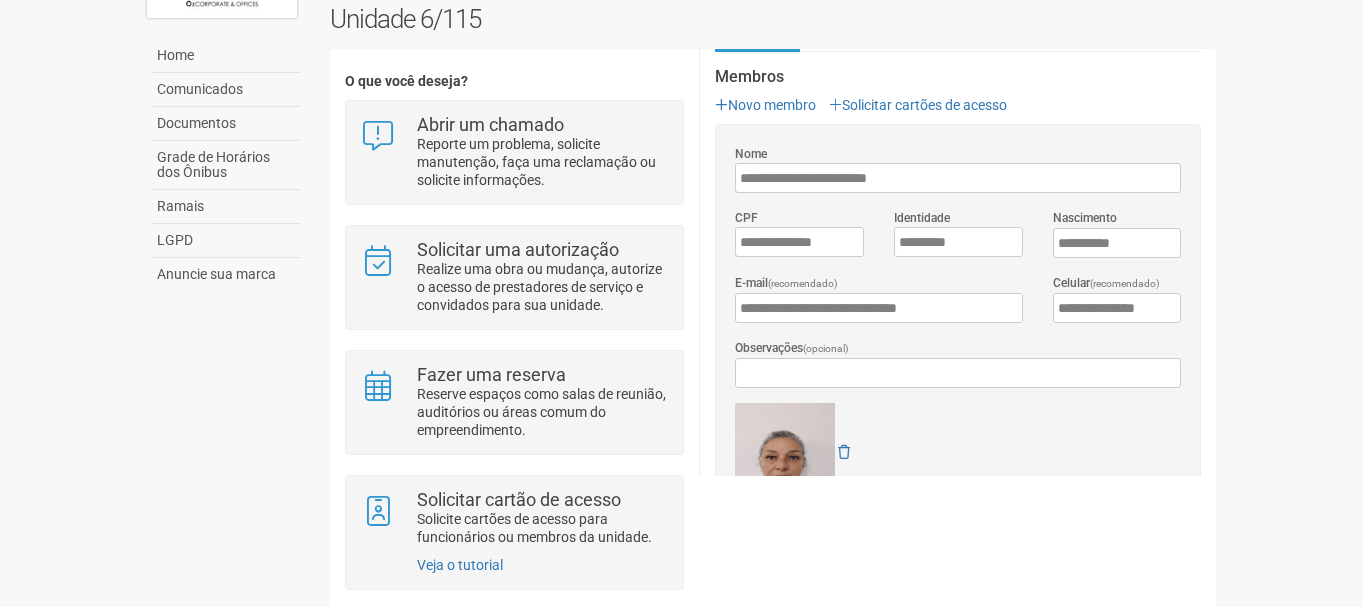 scroll, scrollTop: 113, scrollLeft: 0, axis: vertical 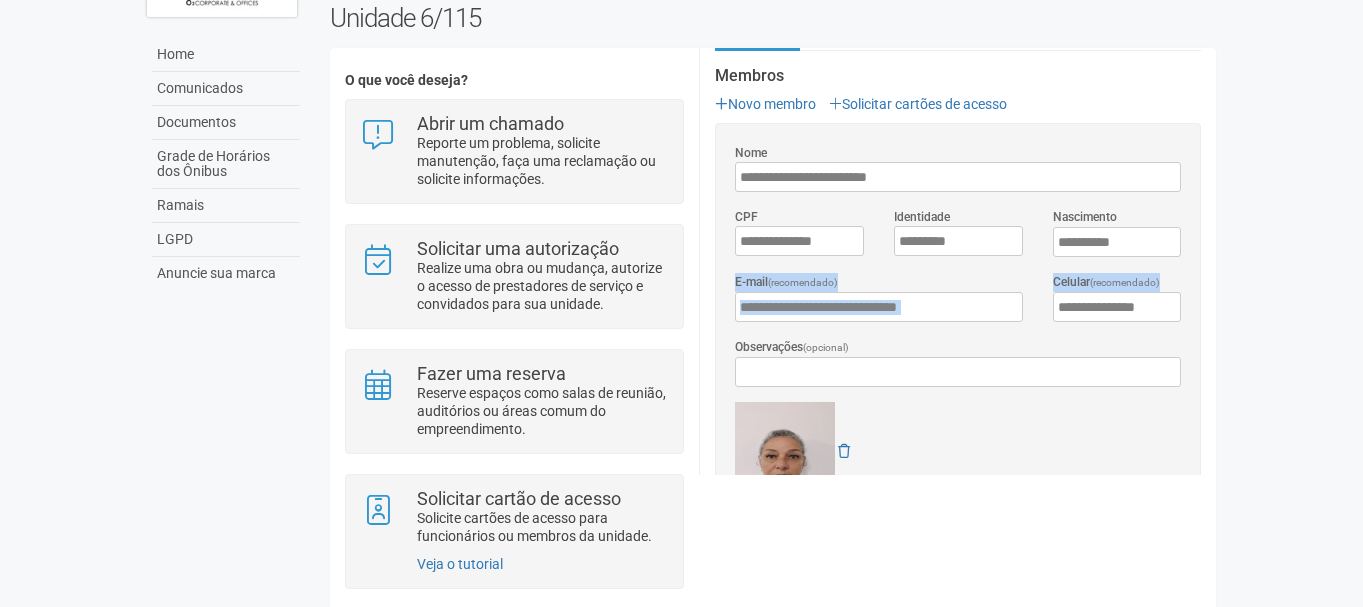 drag, startPoint x: 1213, startPoint y: 259, endPoint x: 1196, endPoint y: 316, distance: 59.48109 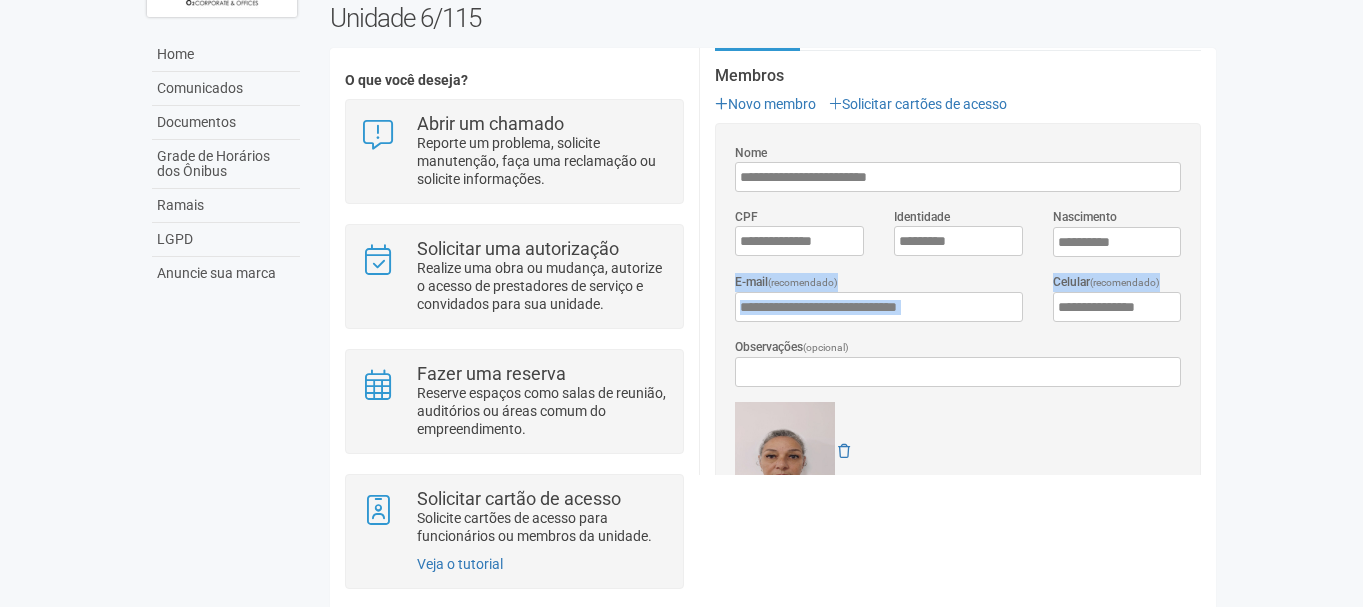 scroll, scrollTop: 774, scrollLeft: 0, axis: vertical 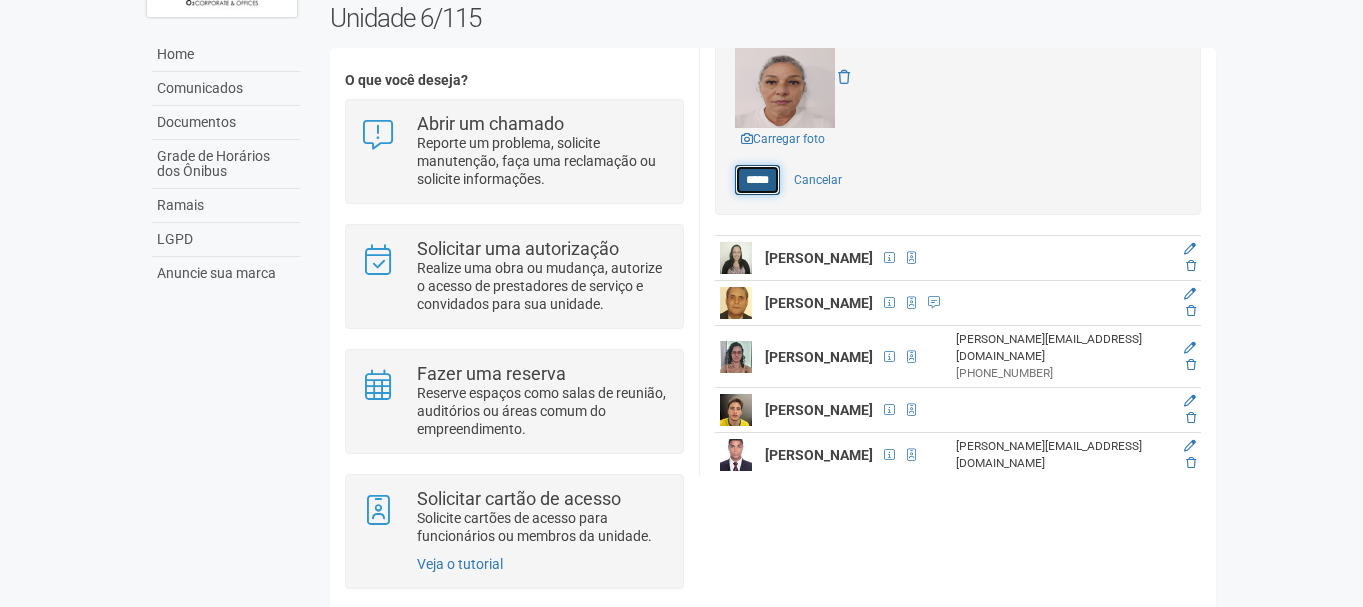 click on "*****" at bounding box center (757, 180) 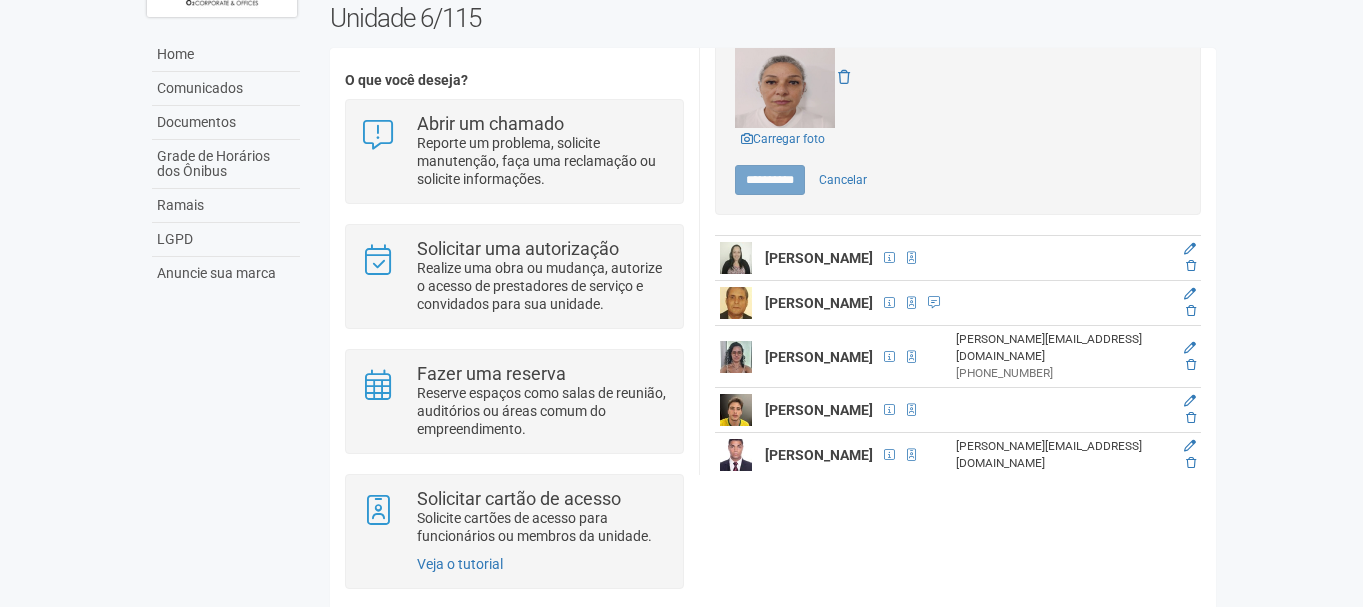 type on "*****" 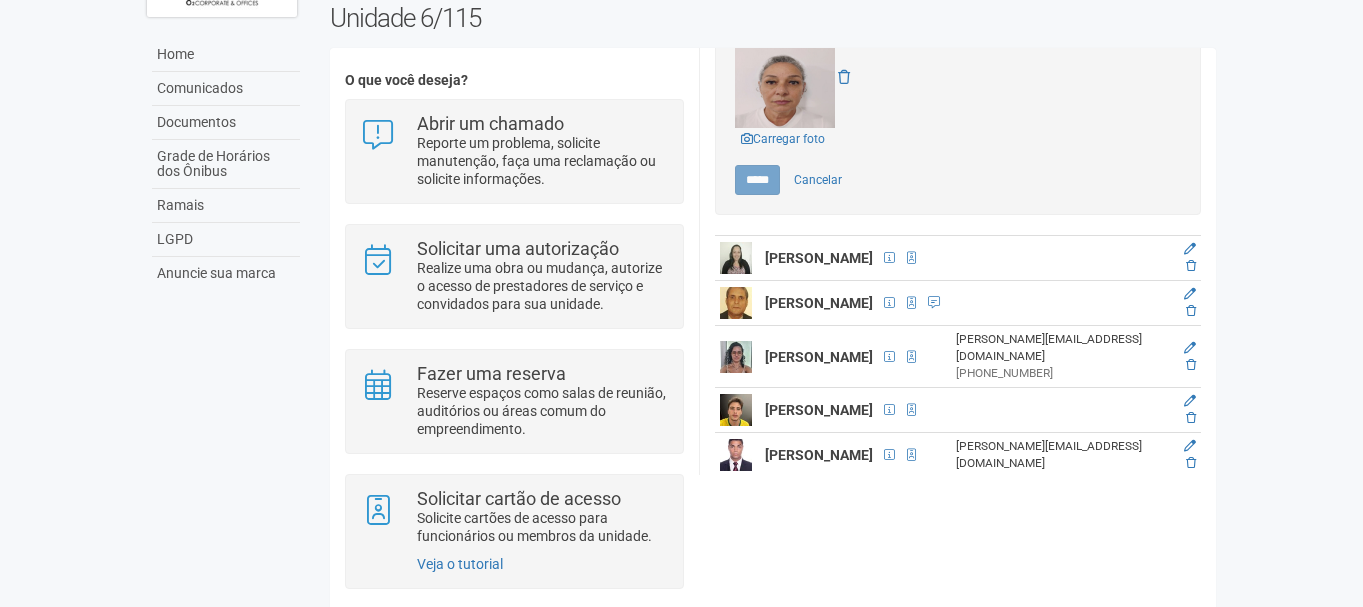 scroll, scrollTop: 0, scrollLeft: 0, axis: both 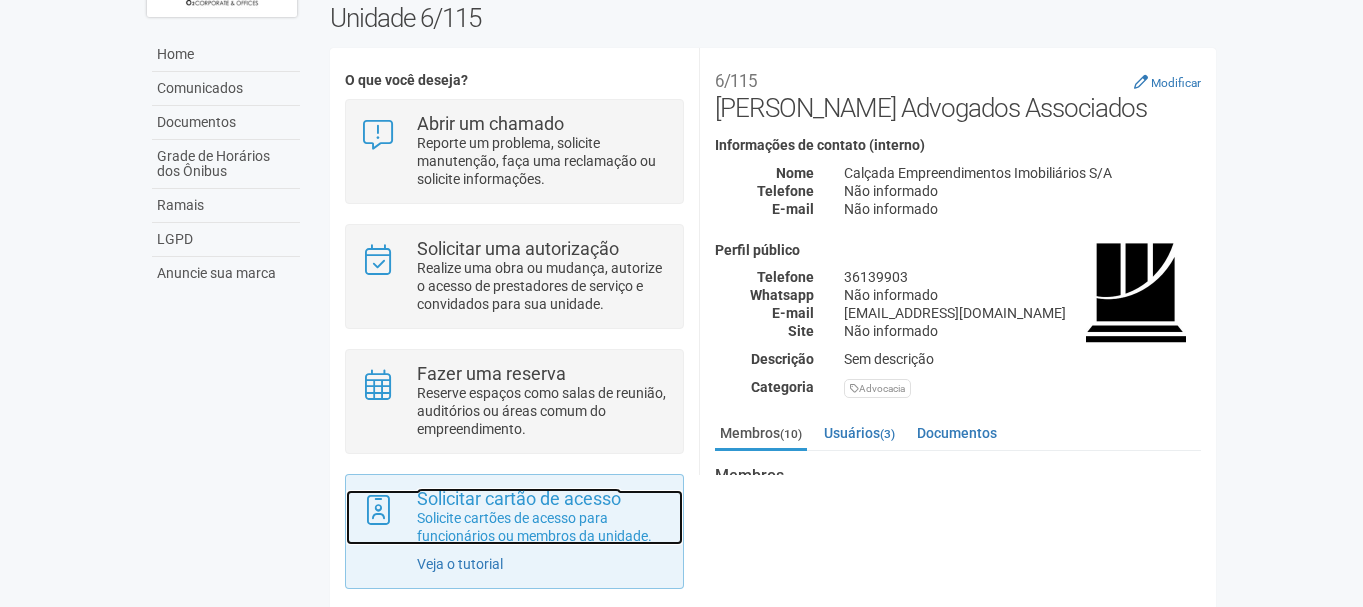 click on "Solicitar cartão de acesso" at bounding box center [519, 498] 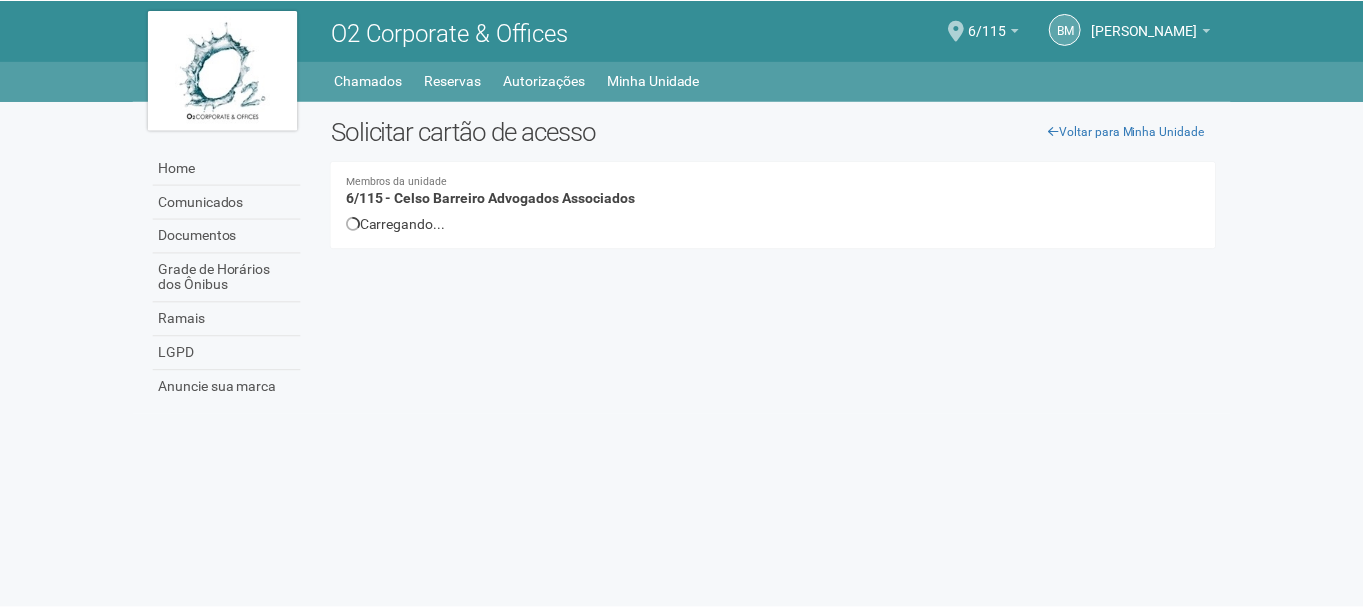scroll, scrollTop: 0, scrollLeft: 0, axis: both 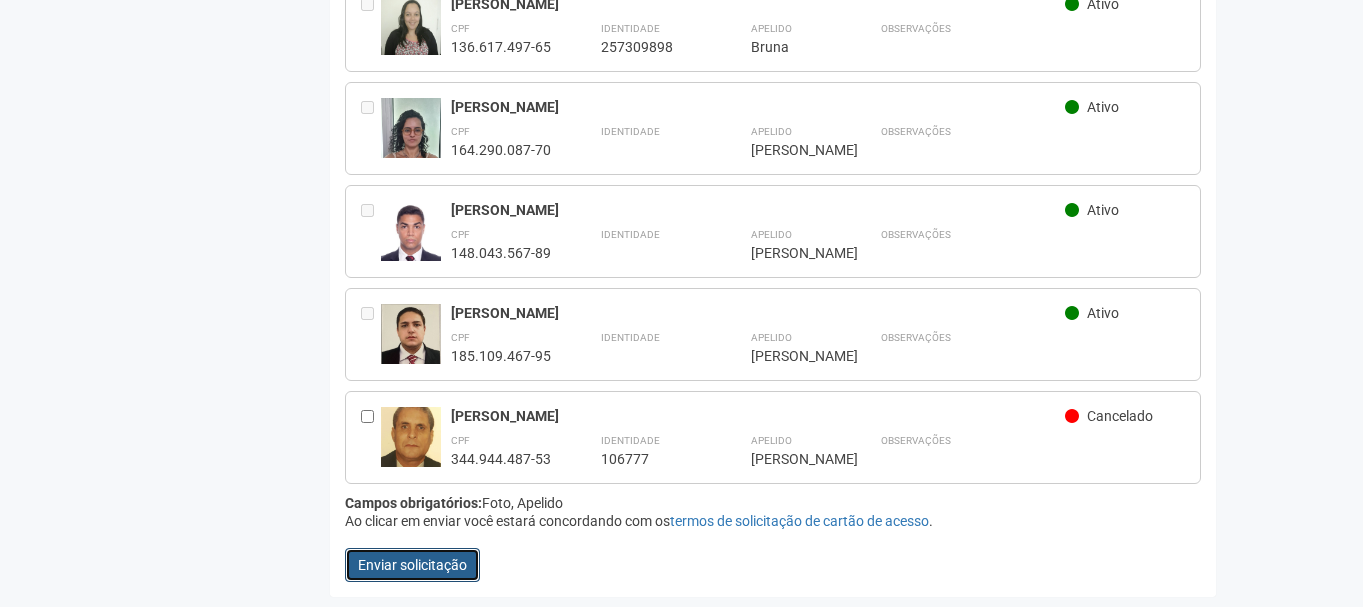 click on "Enviar solicitação" at bounding box center [412, 565] 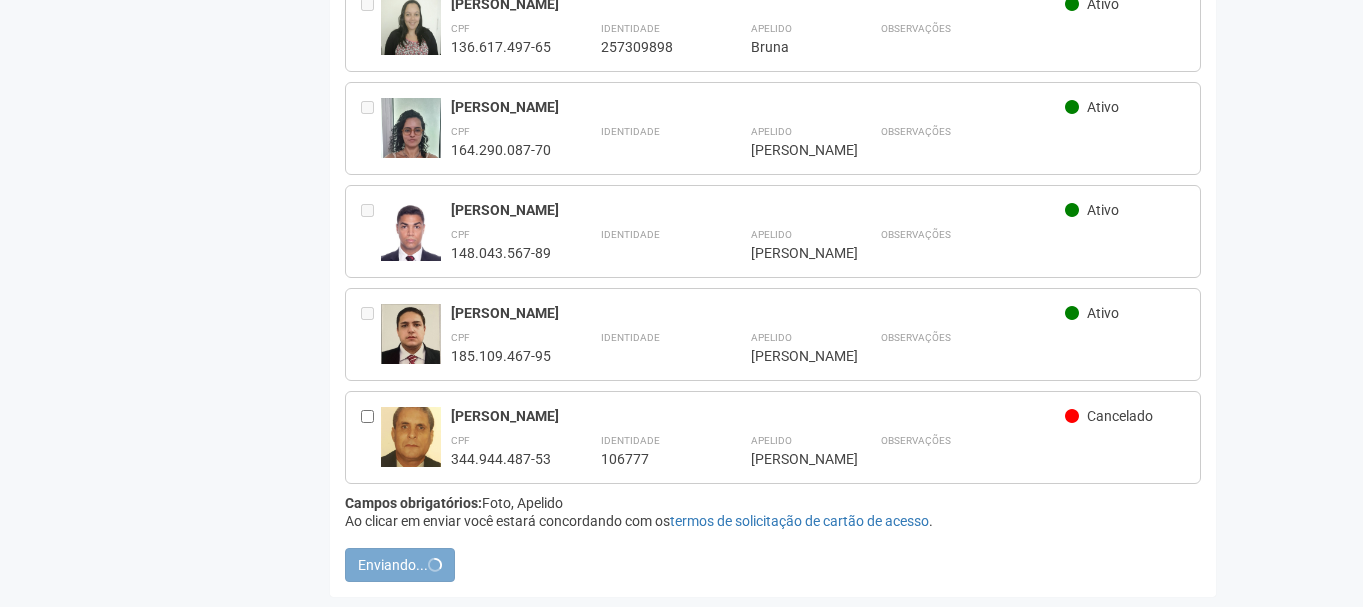 scroll, scrollTop: 0, scrollLeft: 0, axis: both 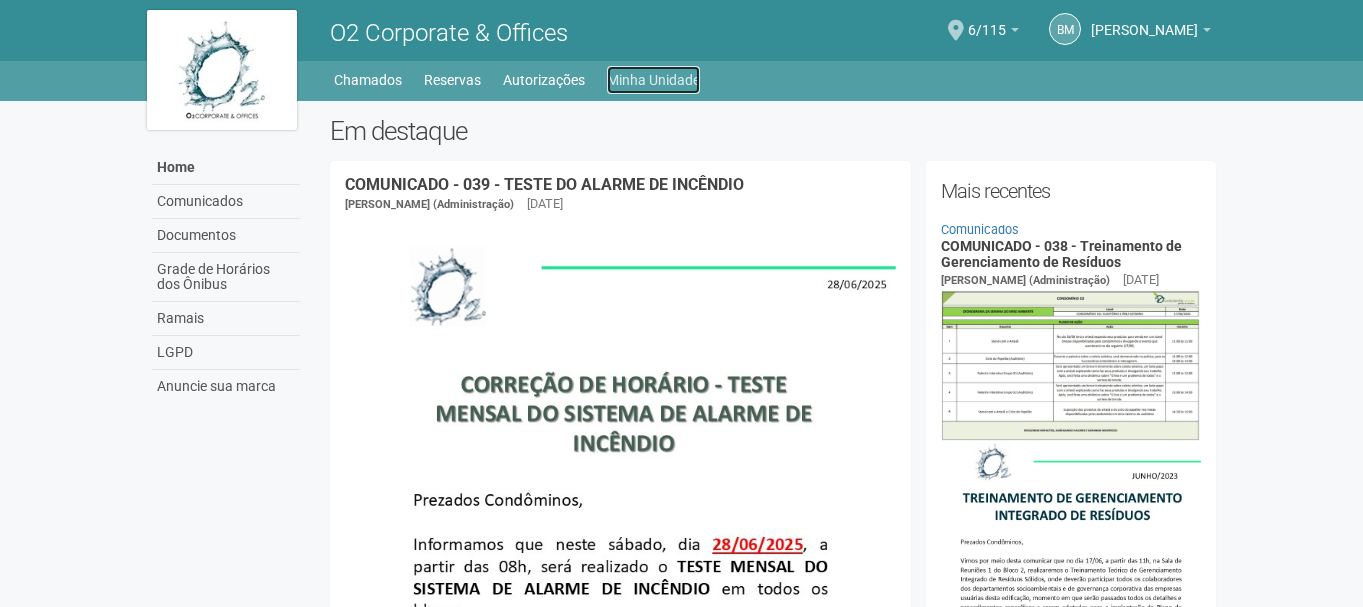 click on "Minha Unidade" at bounding box center (653, 80) 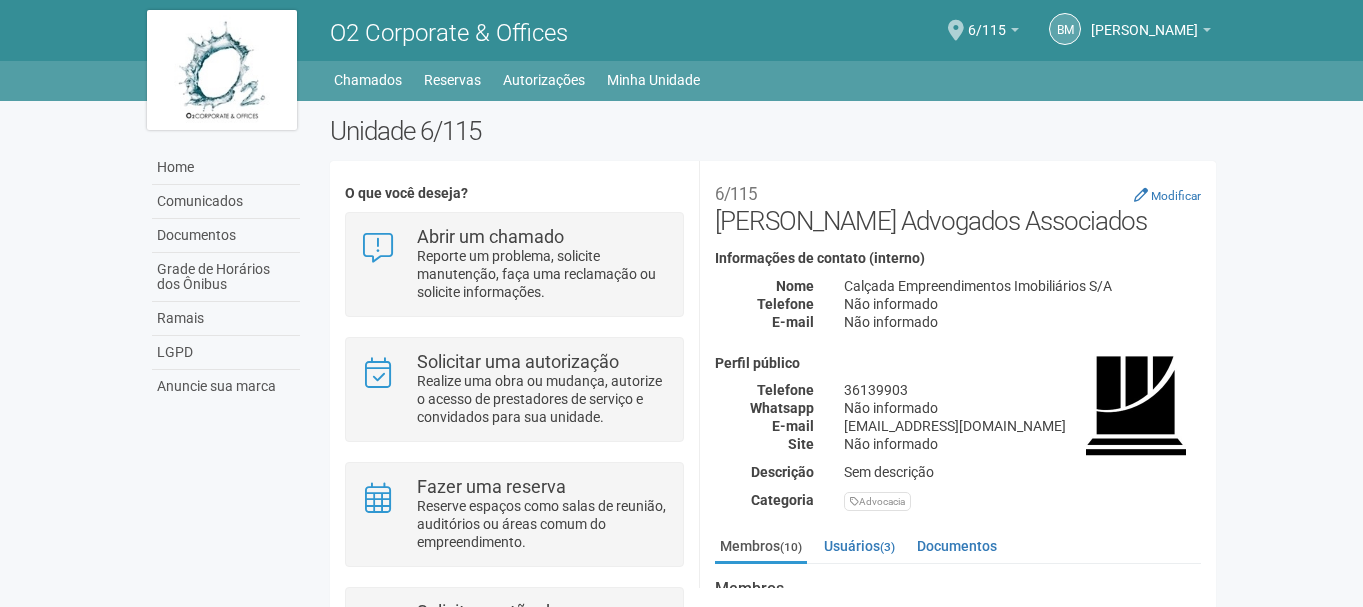scroll, scrollTop: 0, scrollLeft: 0, axis: both 